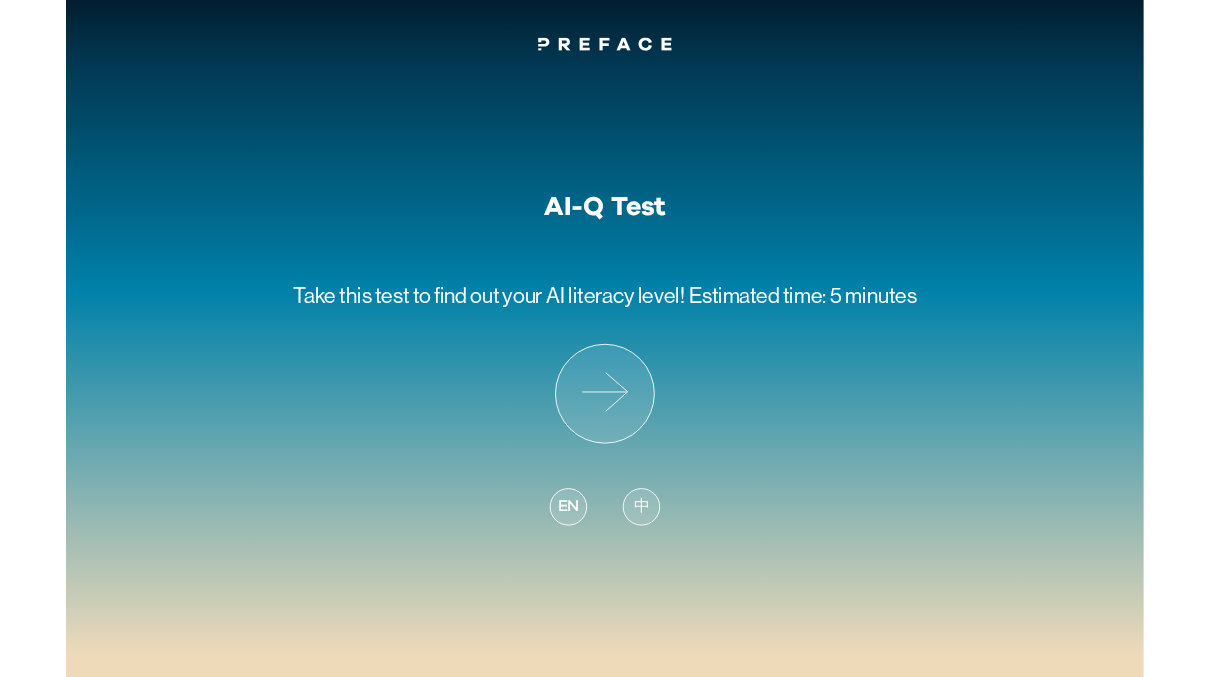 scroll, scrollTop: 0, scrollLeft: 0, axis: both 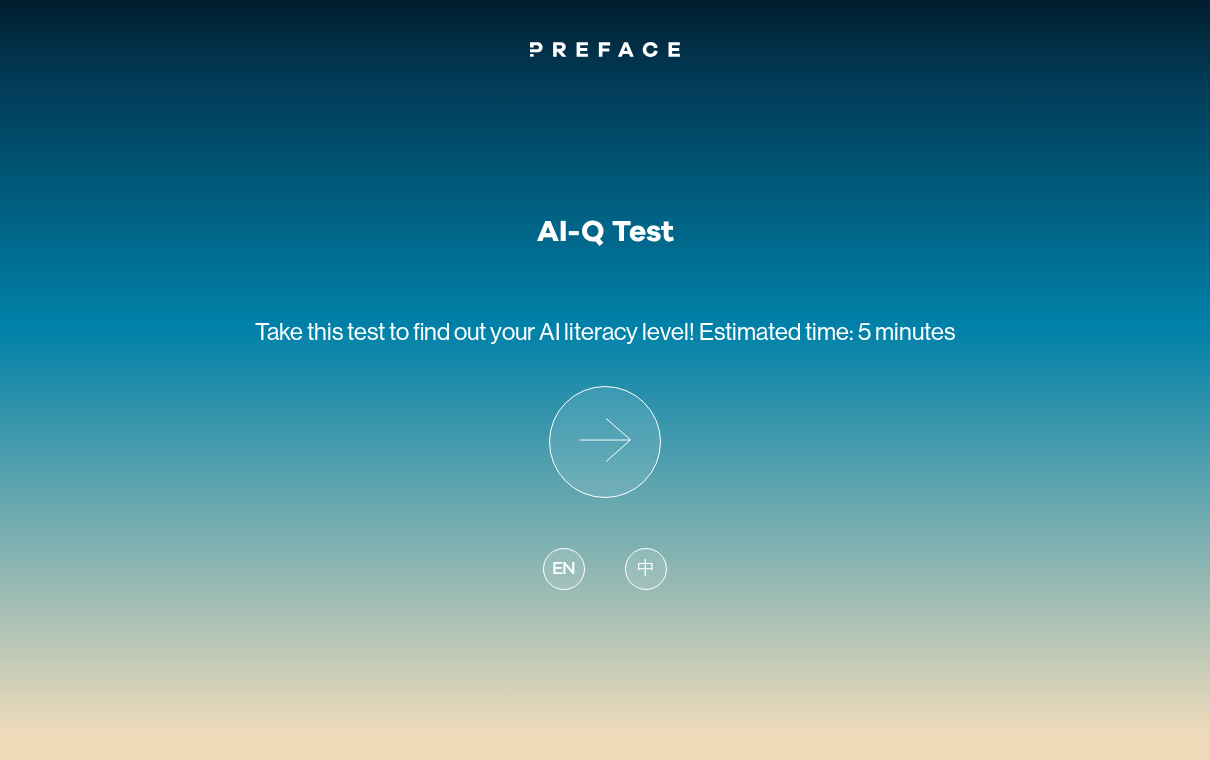 click on "AI-Q Test Take this test to   find out your AI literacy level!   Estimated time: 5 minutes EN 中" at bounding box center [605, 380] 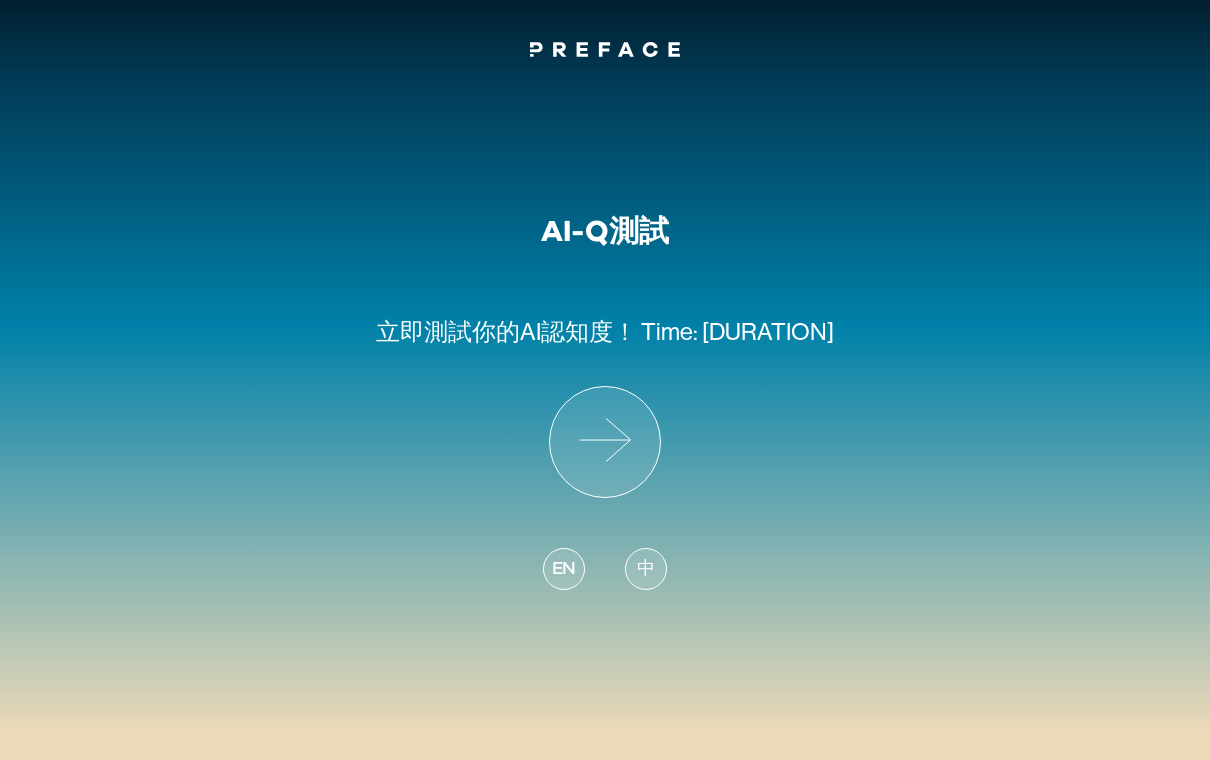 click 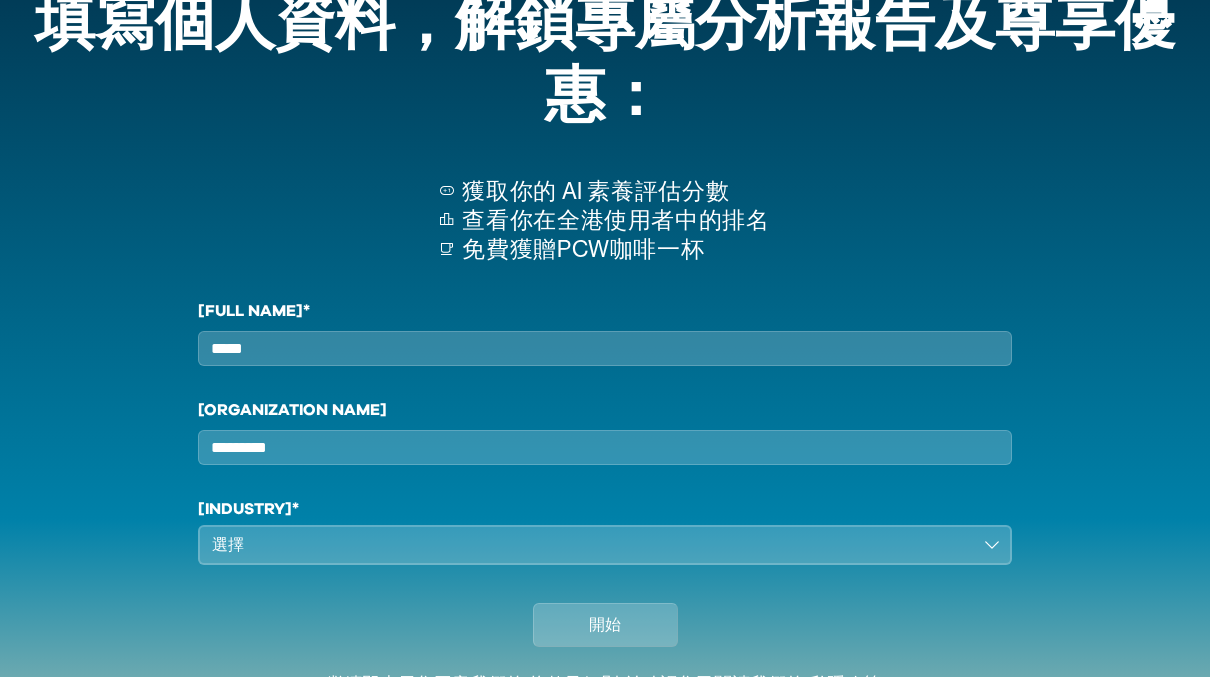 scroll, scrollTop: 138, scrollLeft: 0, axis: vertical 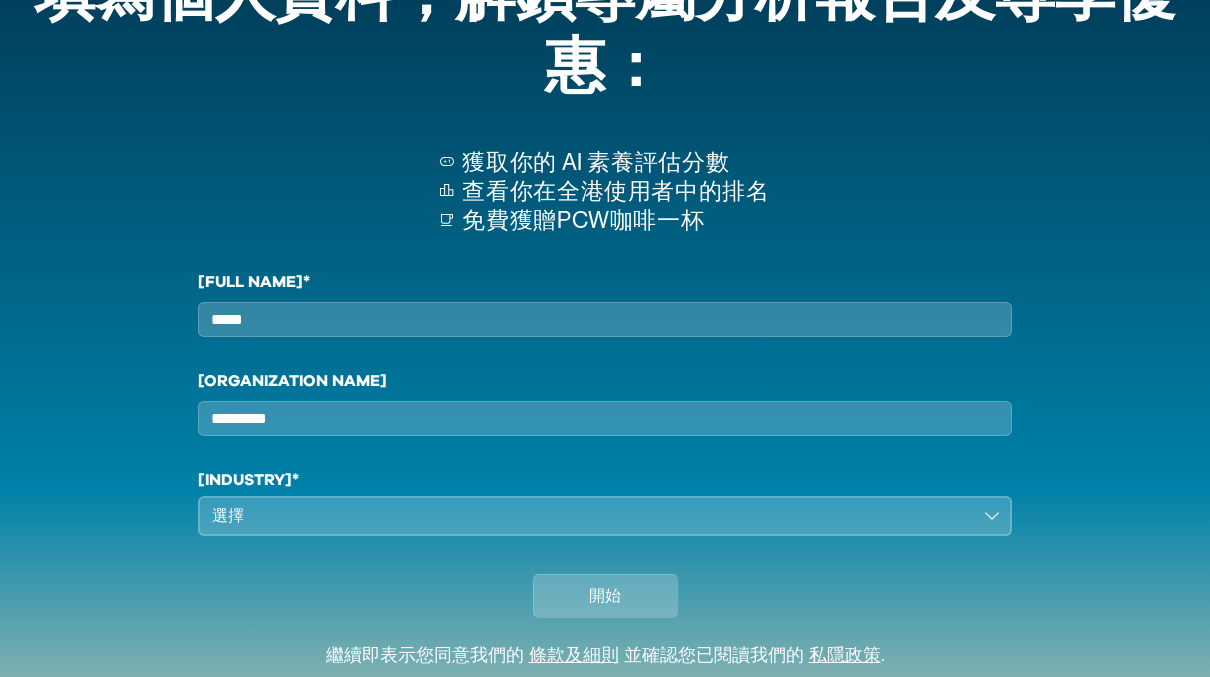 click on "全名*" at bounding box center [604, 319] 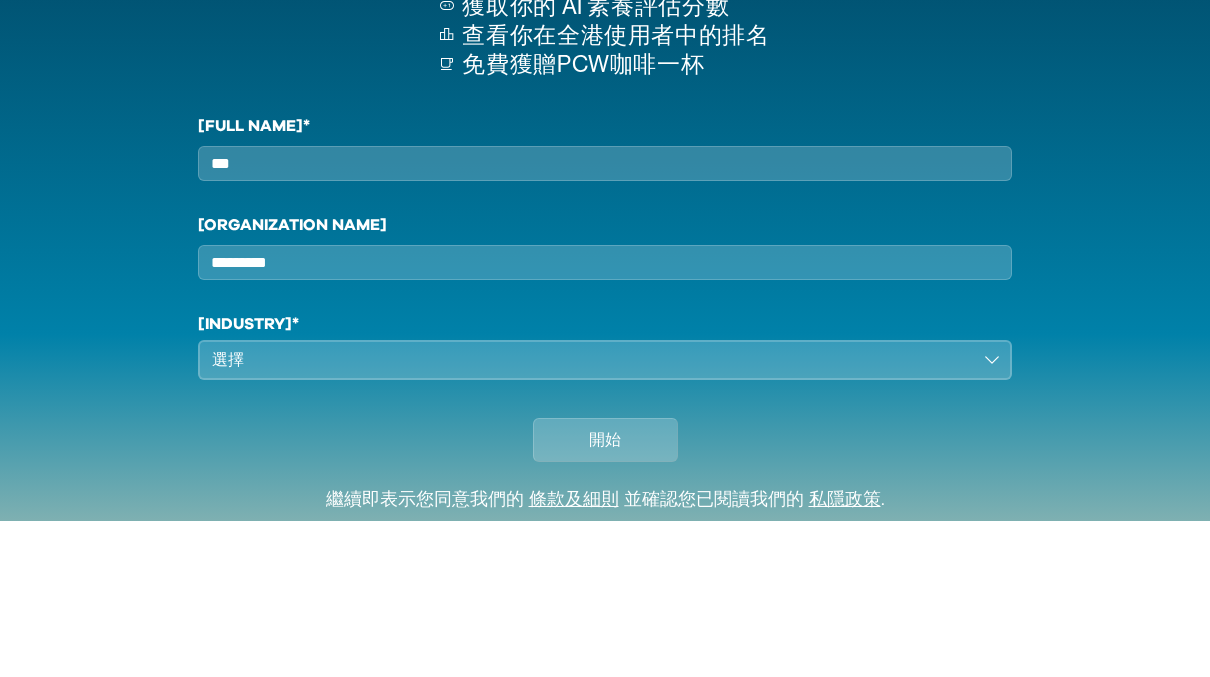 type on "***" 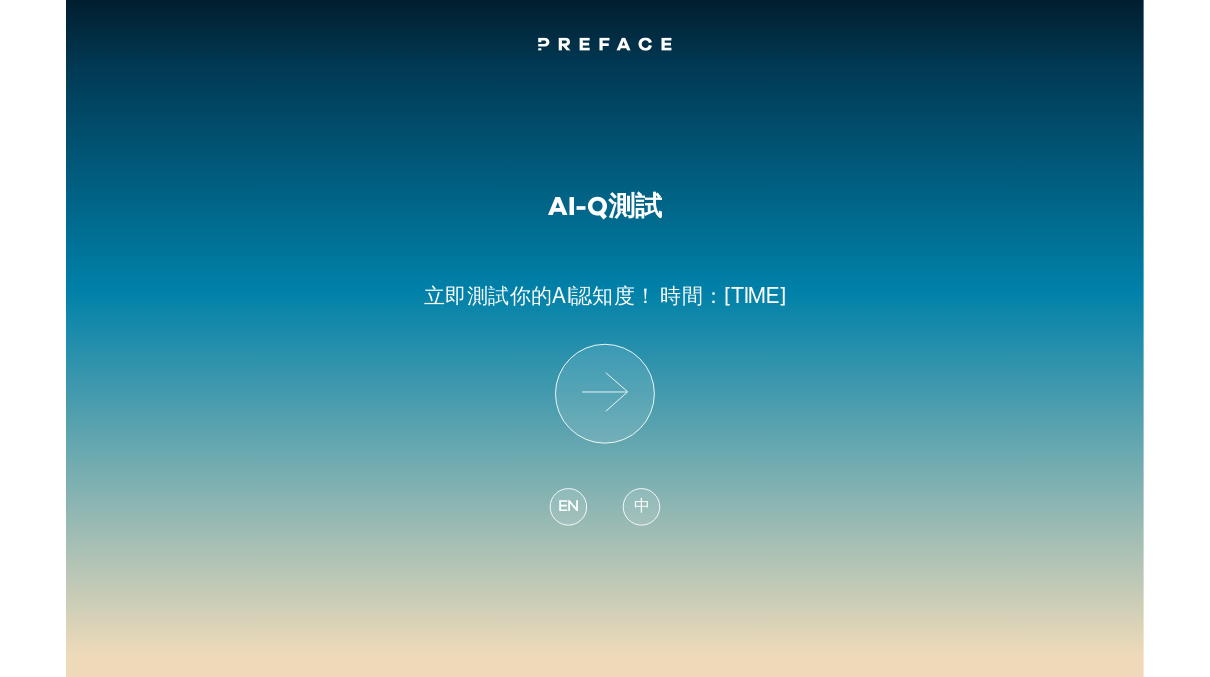scroll, scrollTop: 0, scrollLeft: 0, axis: both 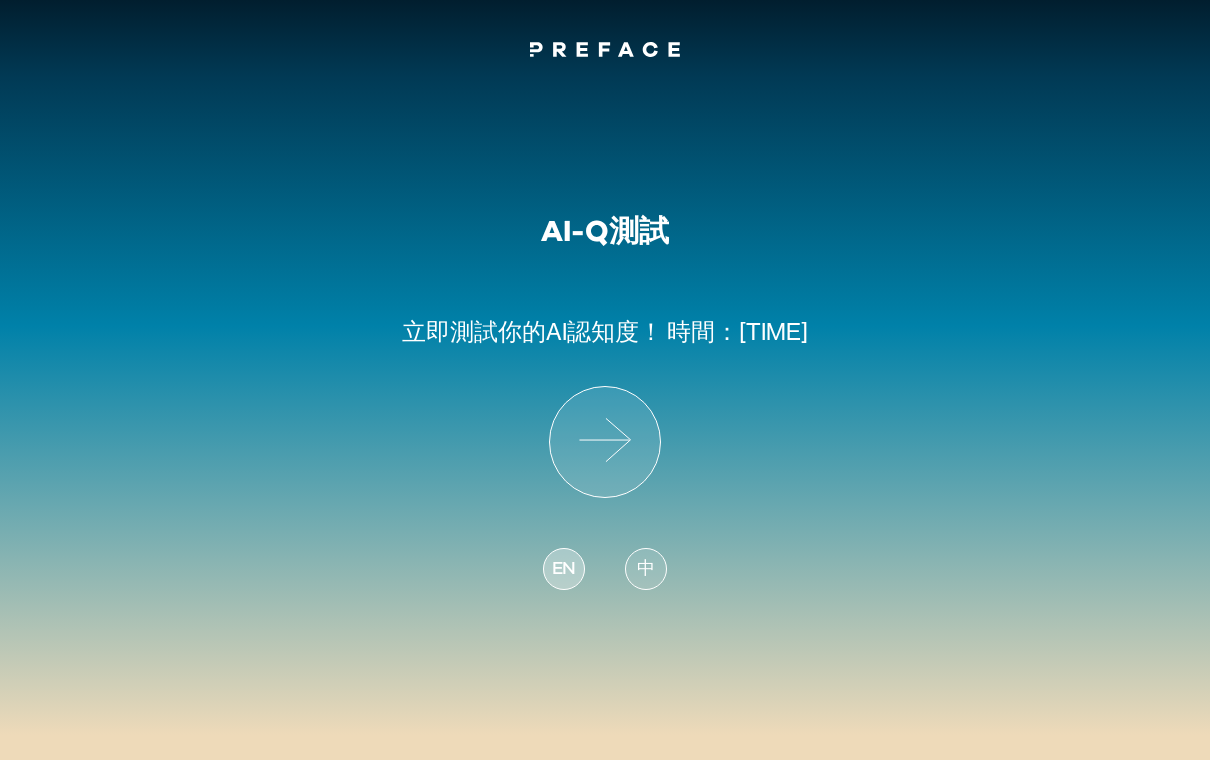click on "EN" at bounding box center (564, 569) 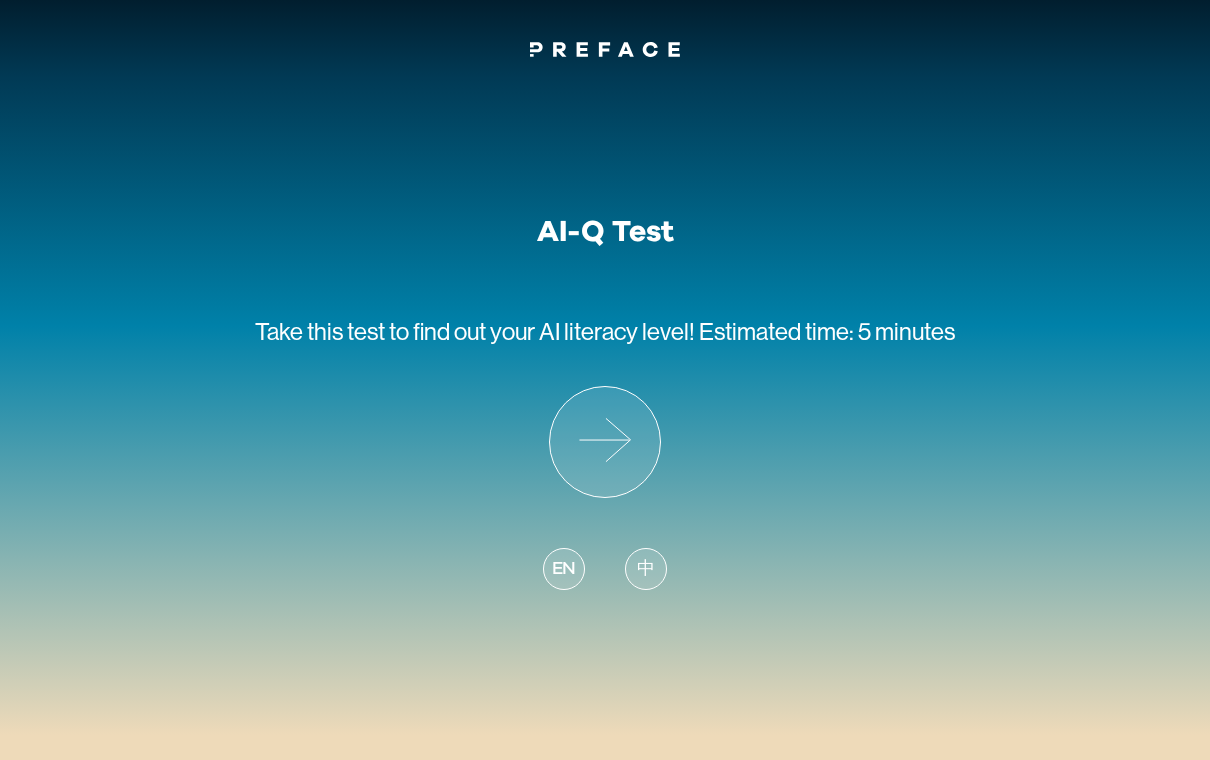 click 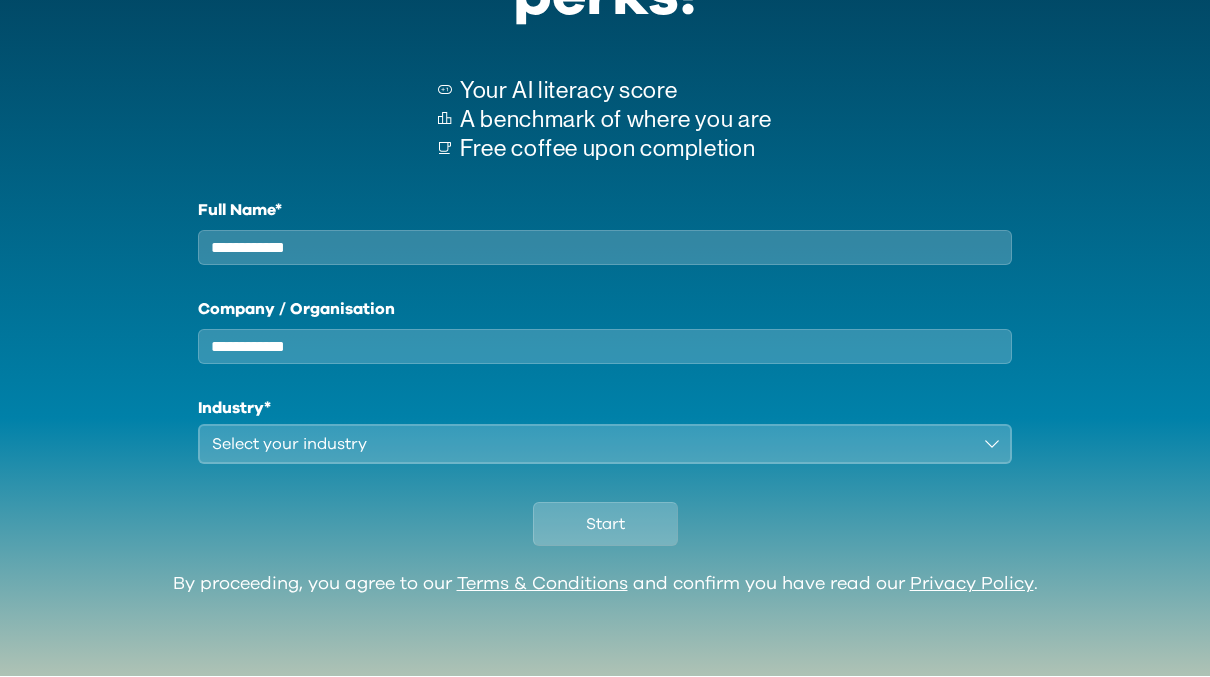 scroll, scrollTop: 226, scrollLeft: 0, axis: vertical 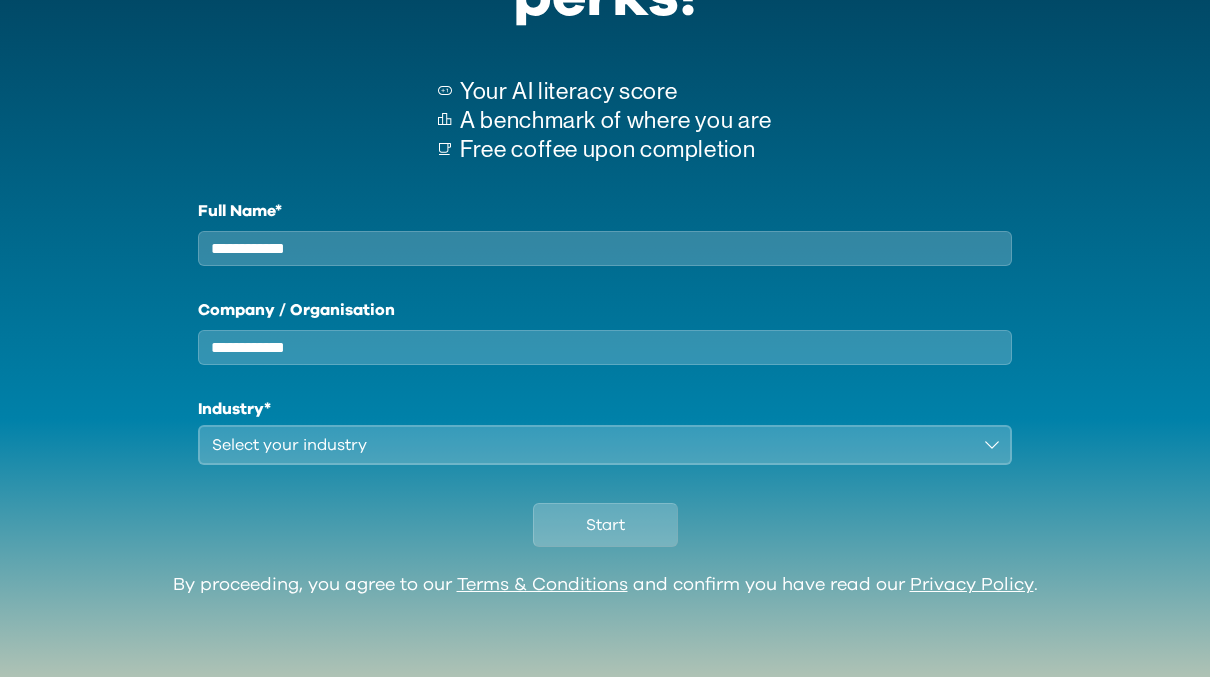 click on "Full Name*" at bounding box center [604, 248] 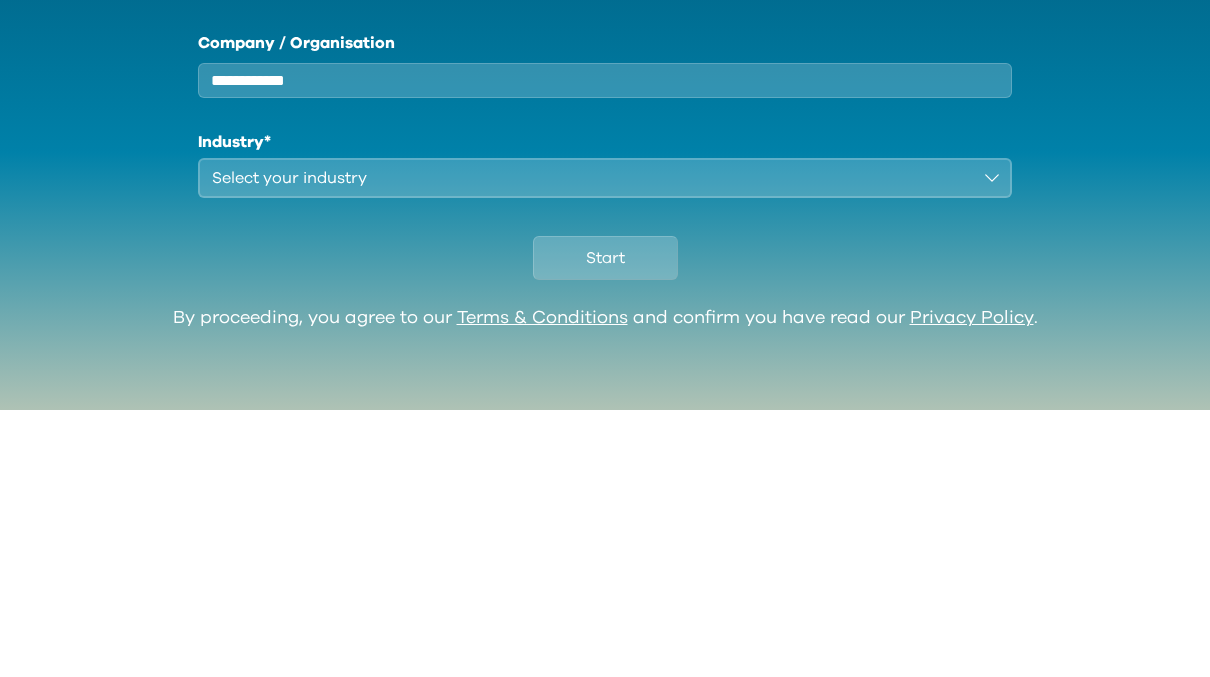 type on "***" 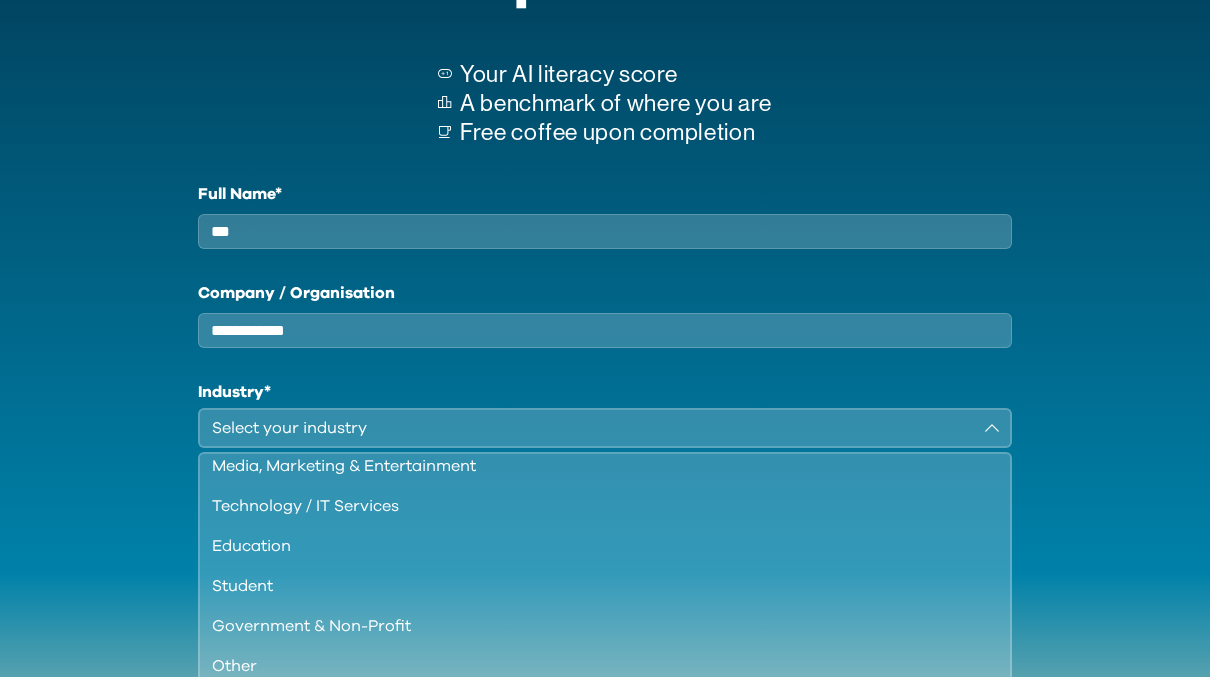 scroll, scrollTop: 172, scrollLeft: 0, axis: vertical 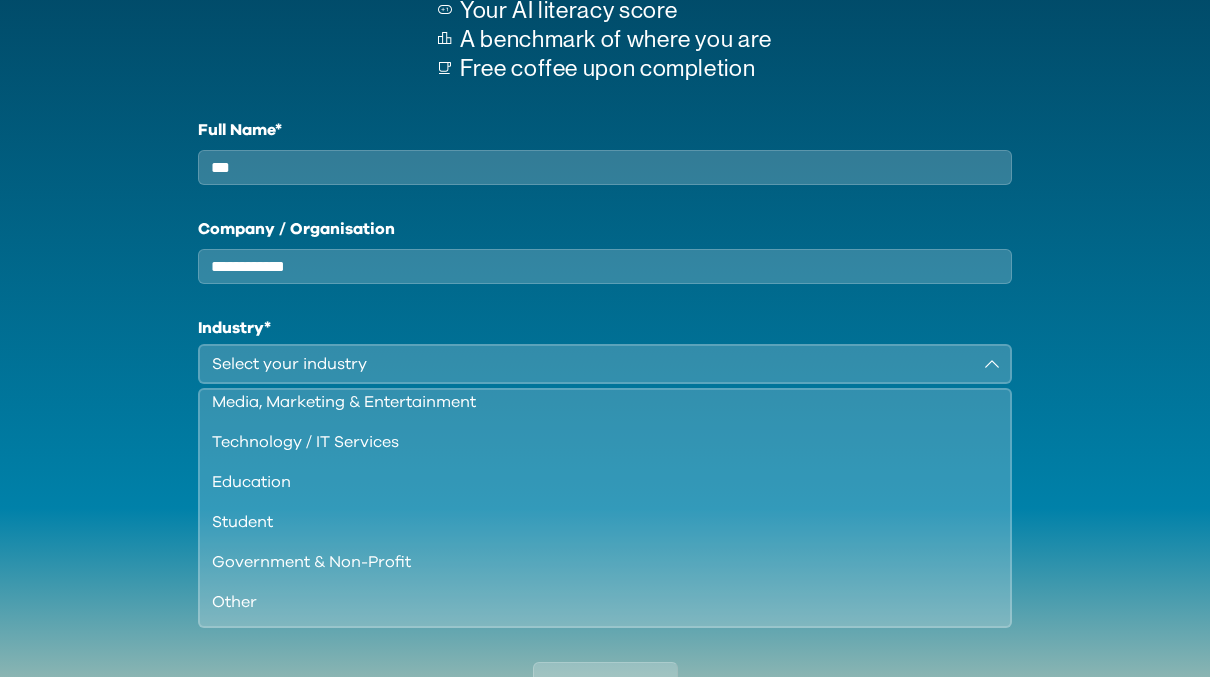 click on "Student" at bounding box center (592, 522) 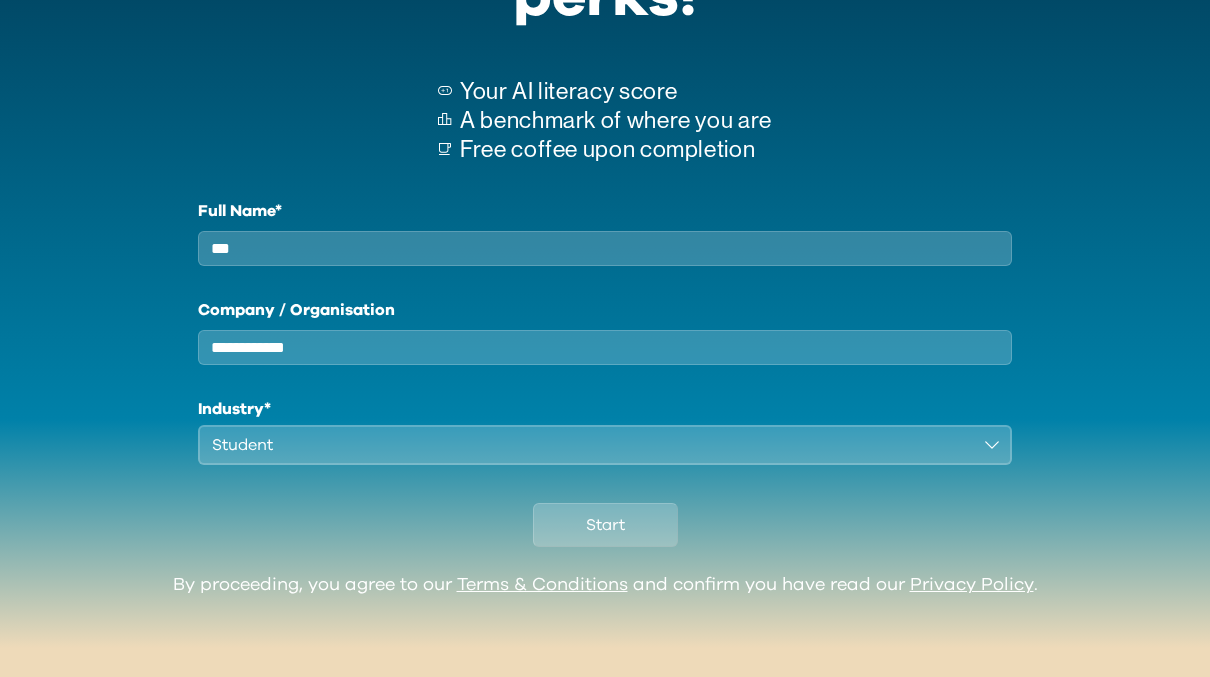 scroll, scrollTop: 226, scrollLeft: 0, axis: vertical 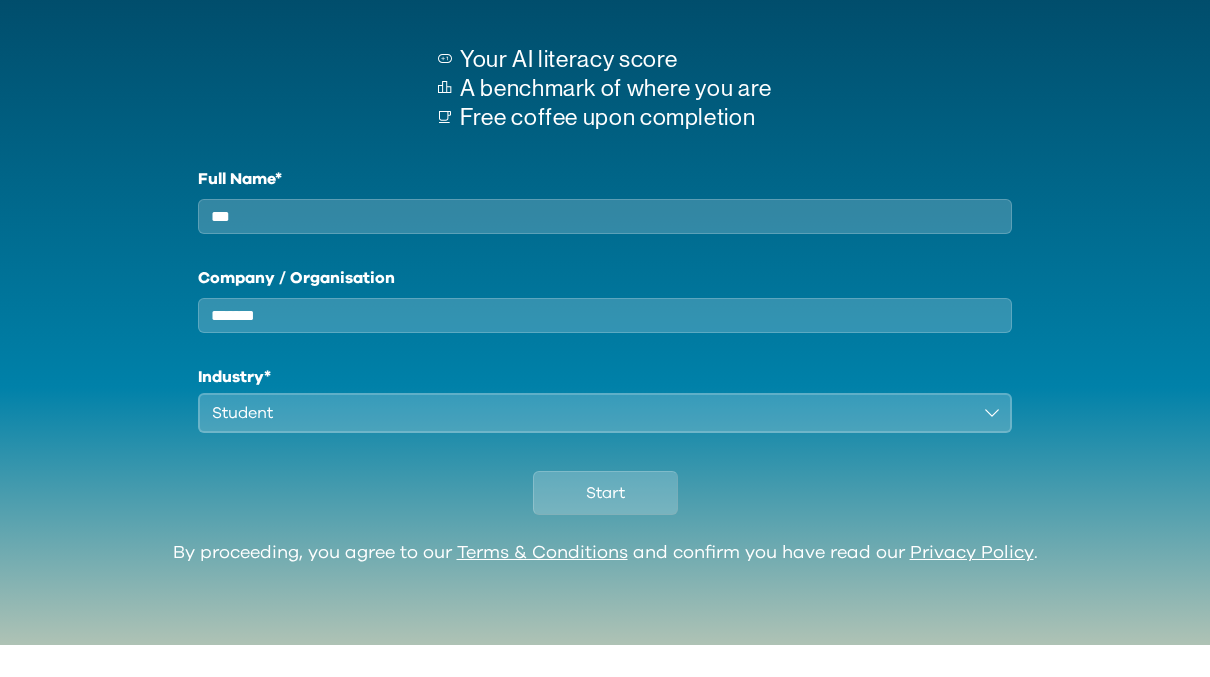 click on "Full Name* *** Company / Organisation ******* Industry* Student" at bounding box center [605, 332] 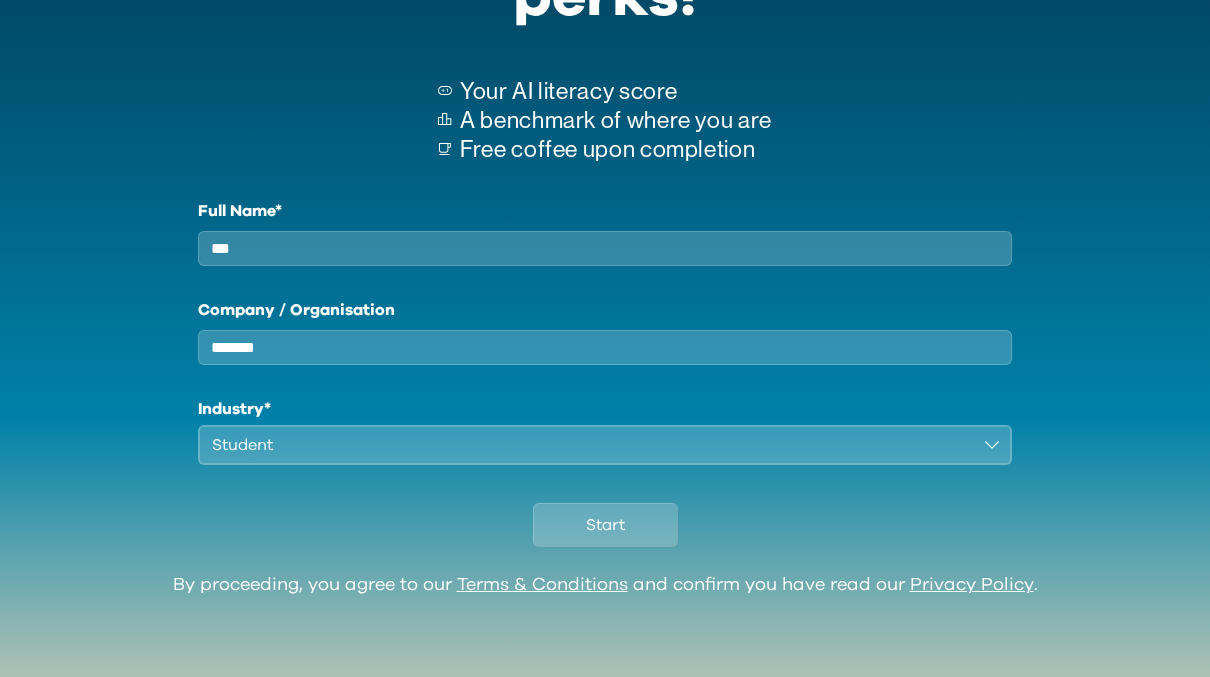 click on "[REDACTED]" at bounding box center [604, 347] 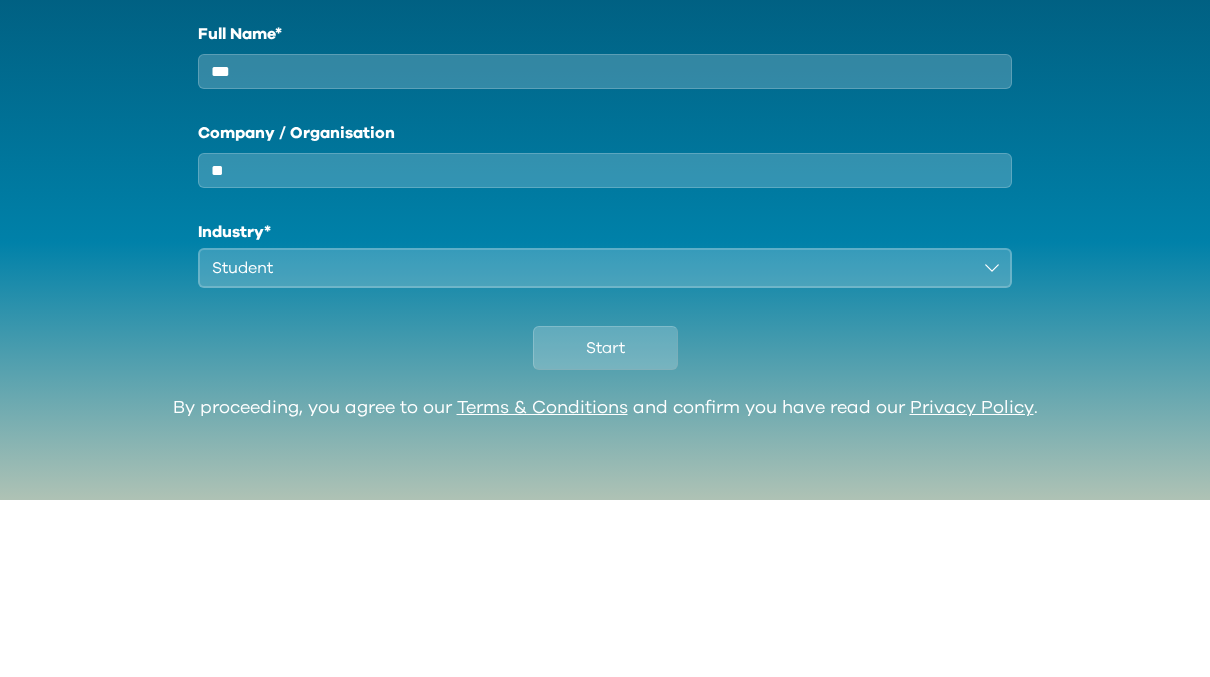 type on "*" 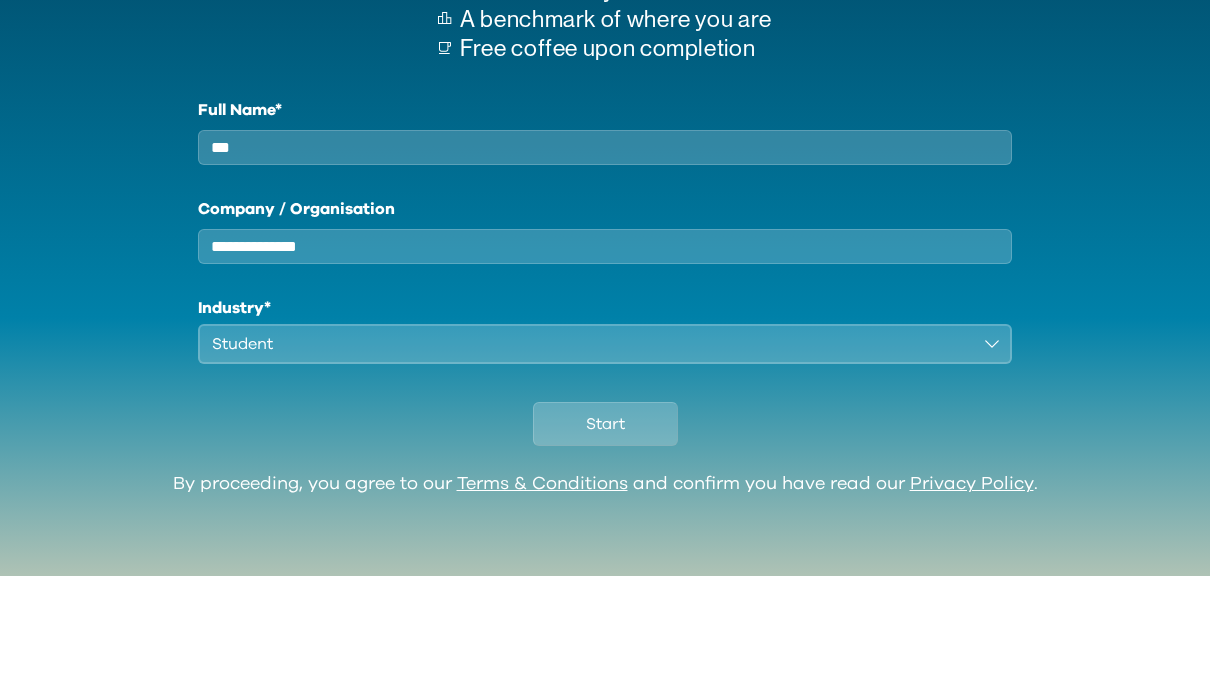 click on "**********" at bounding box center [604, 347] 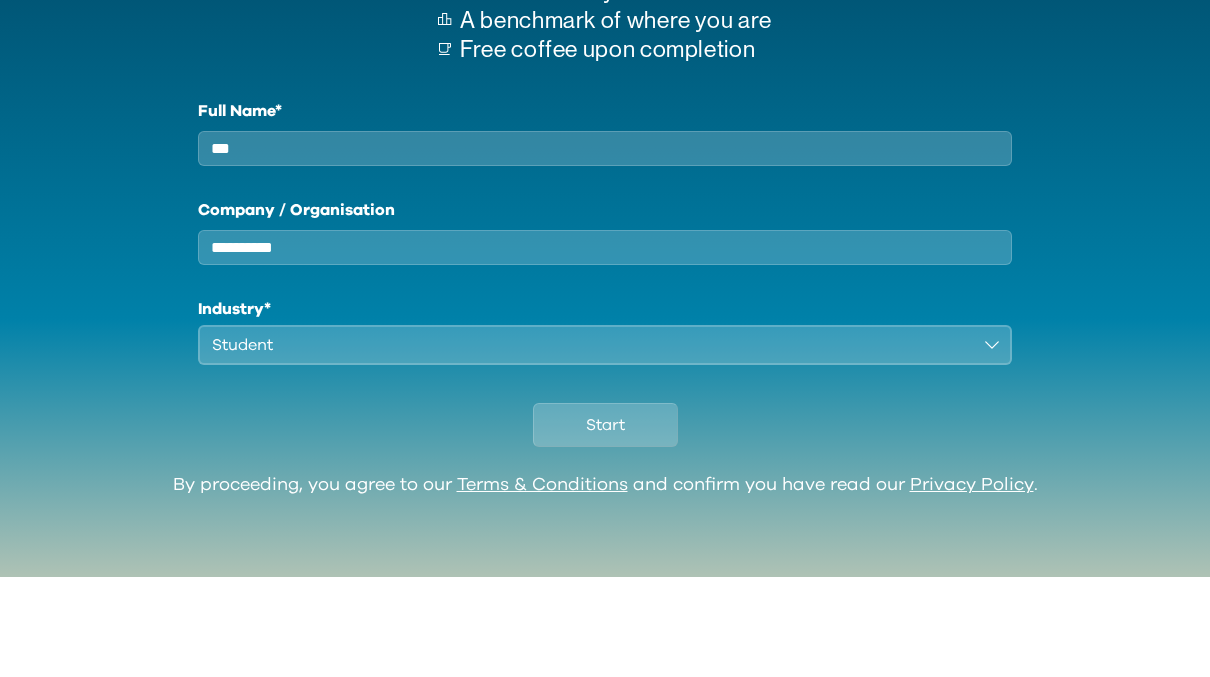 type on "********" 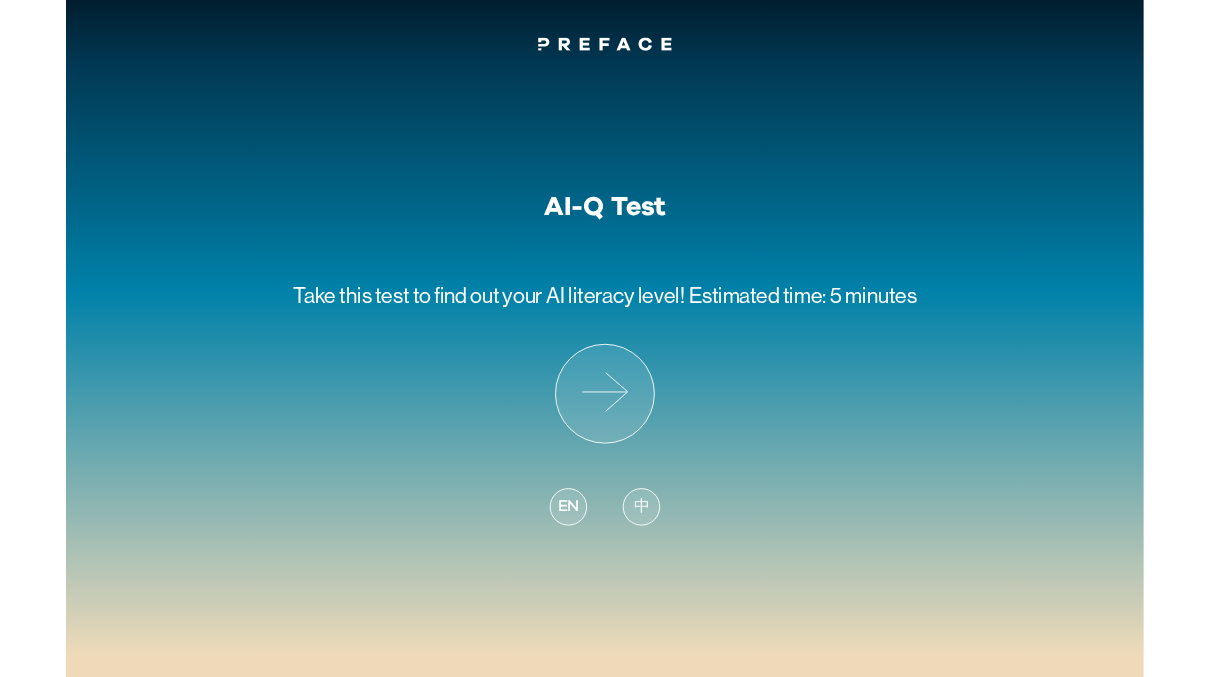 scroll, scrollTop: 0, scrollLeft: 0, axis: both 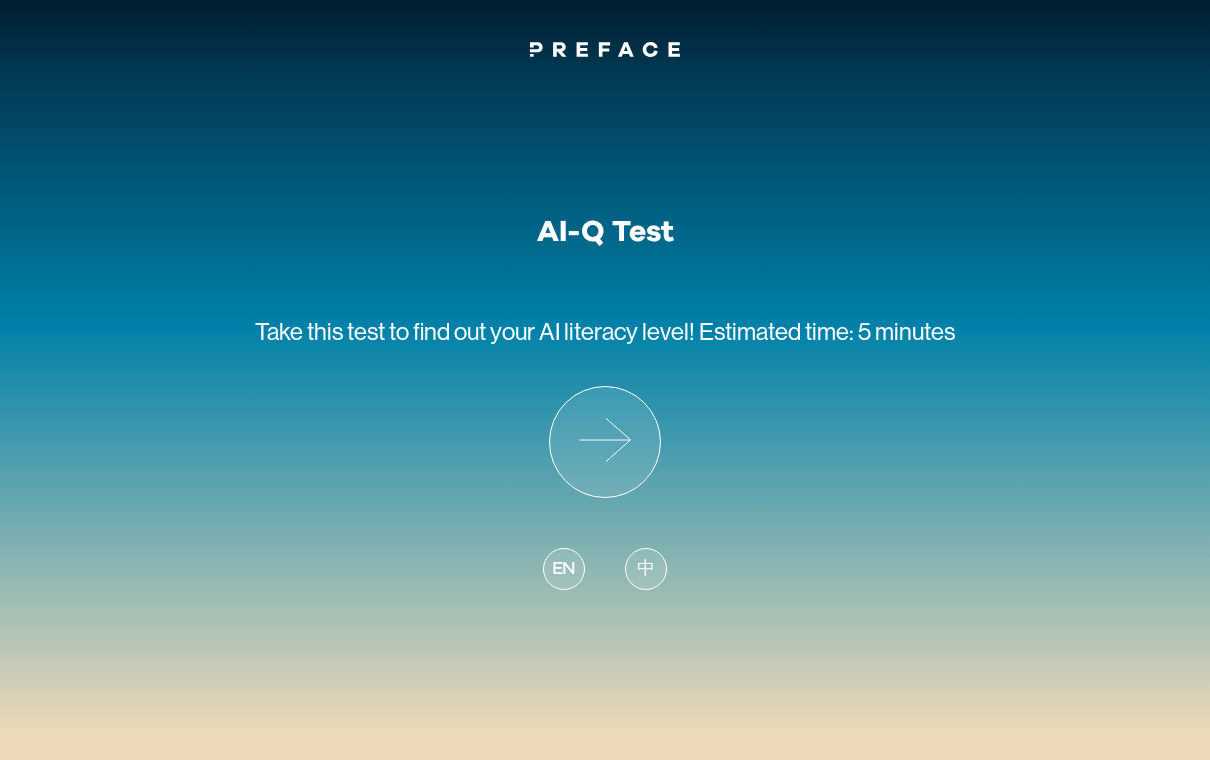 click 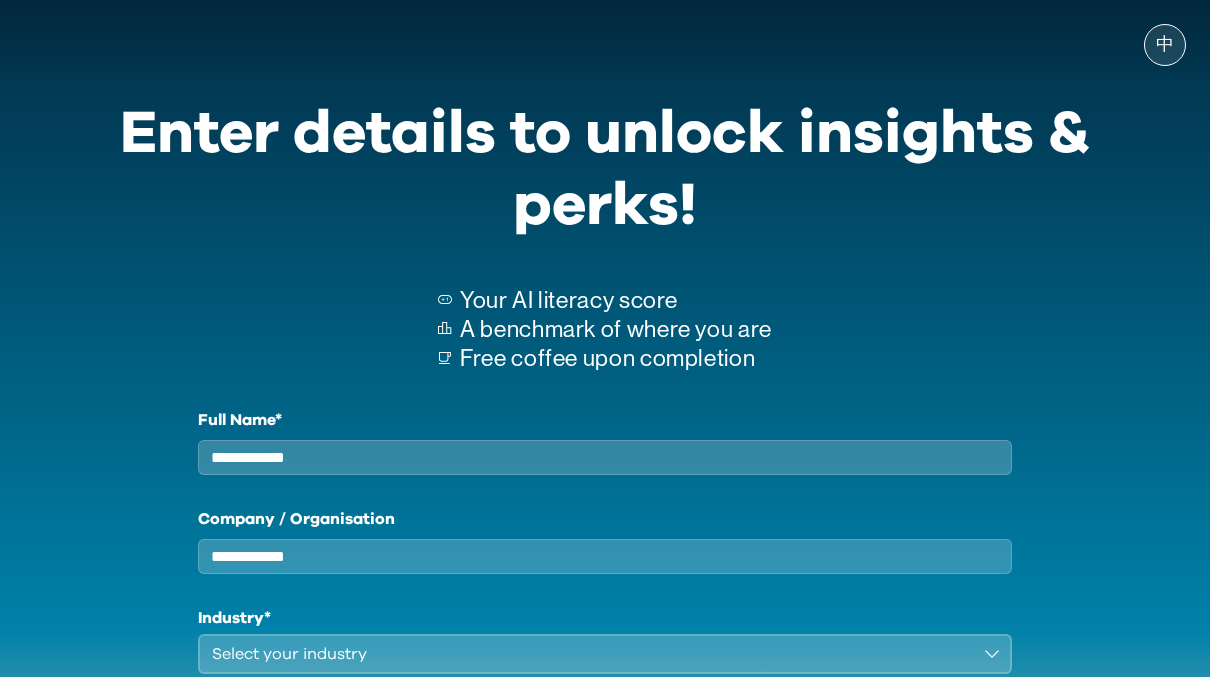 click on "Full Name*" at bounding box center [604, 457] 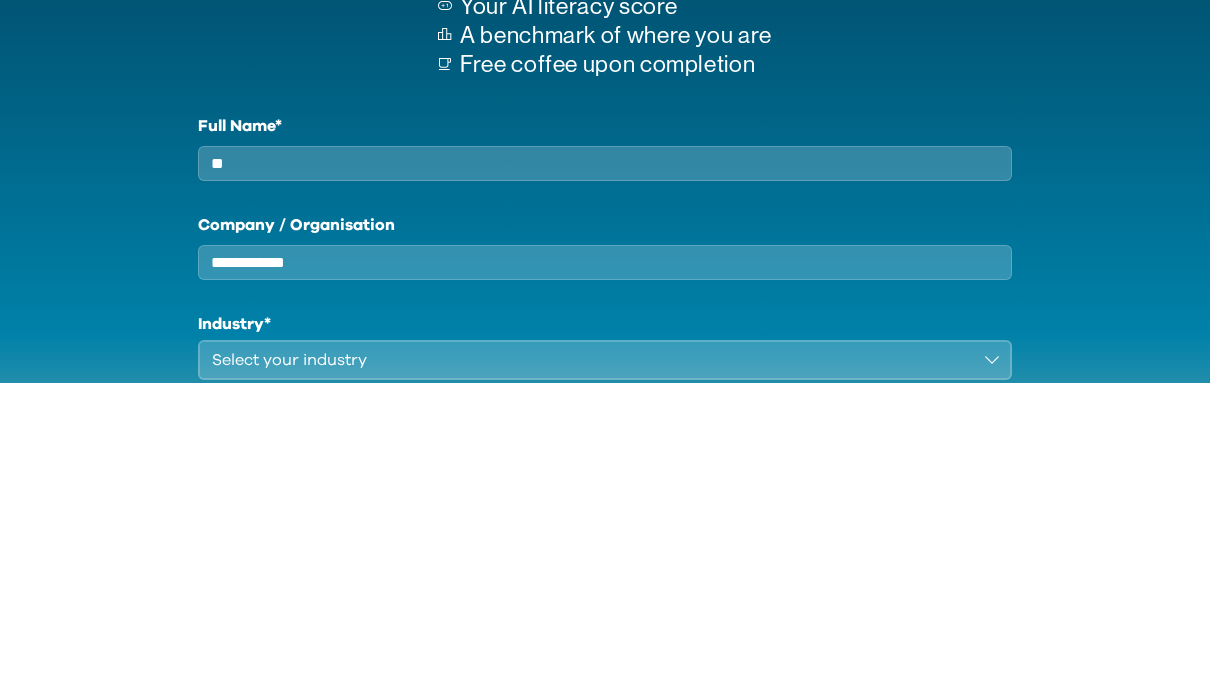 type on "*" 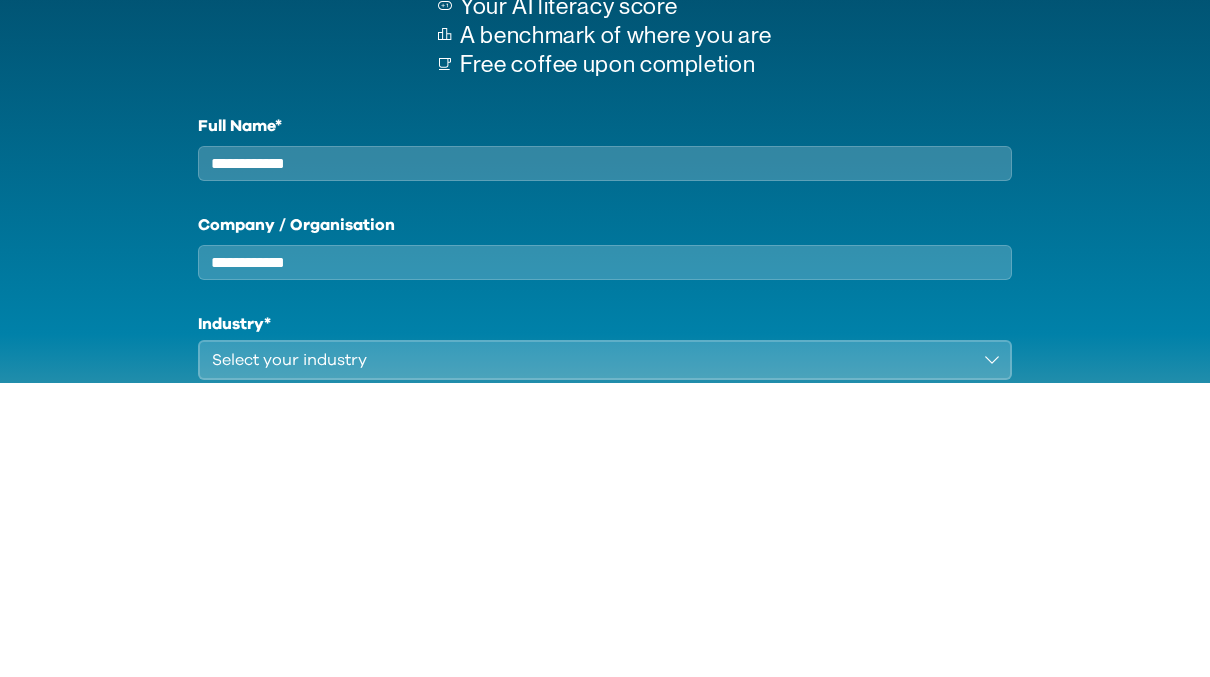 type on "*" 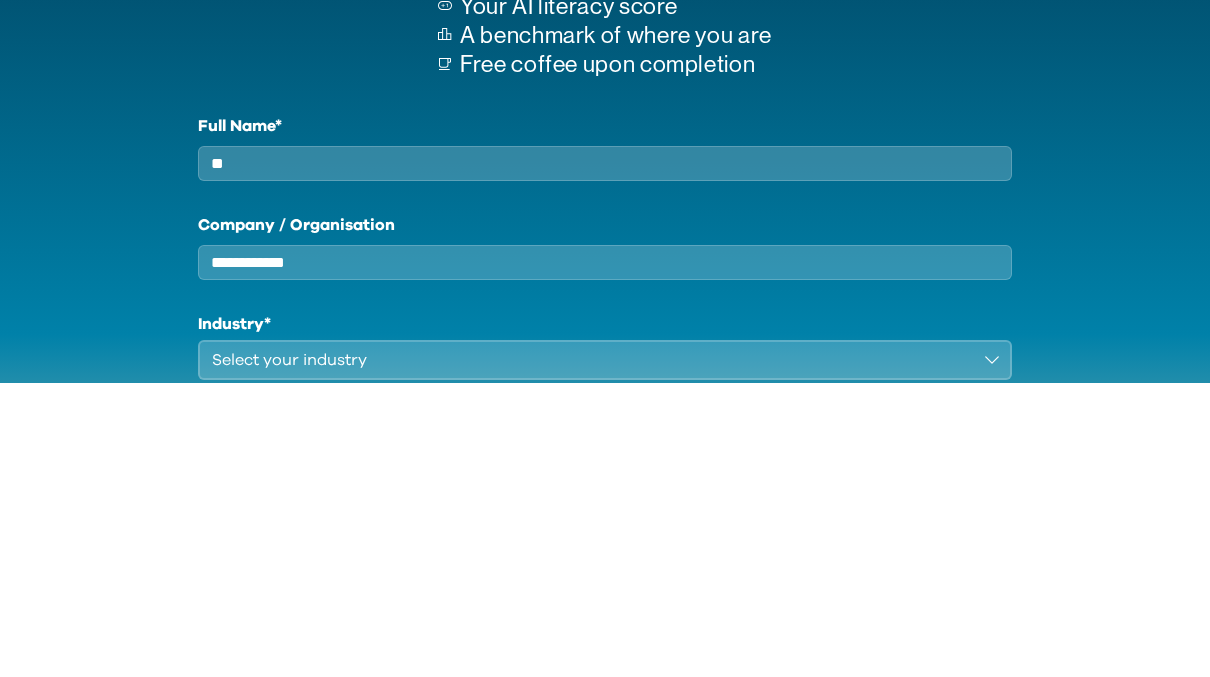 type on "*" 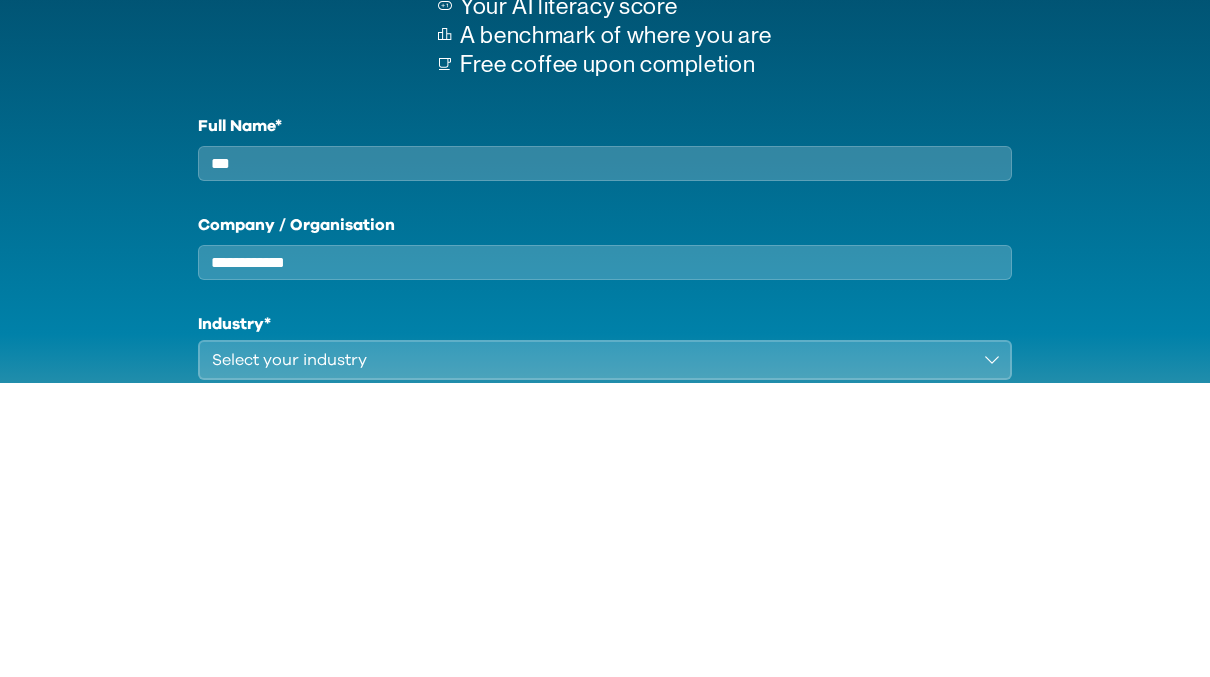 type on "***" 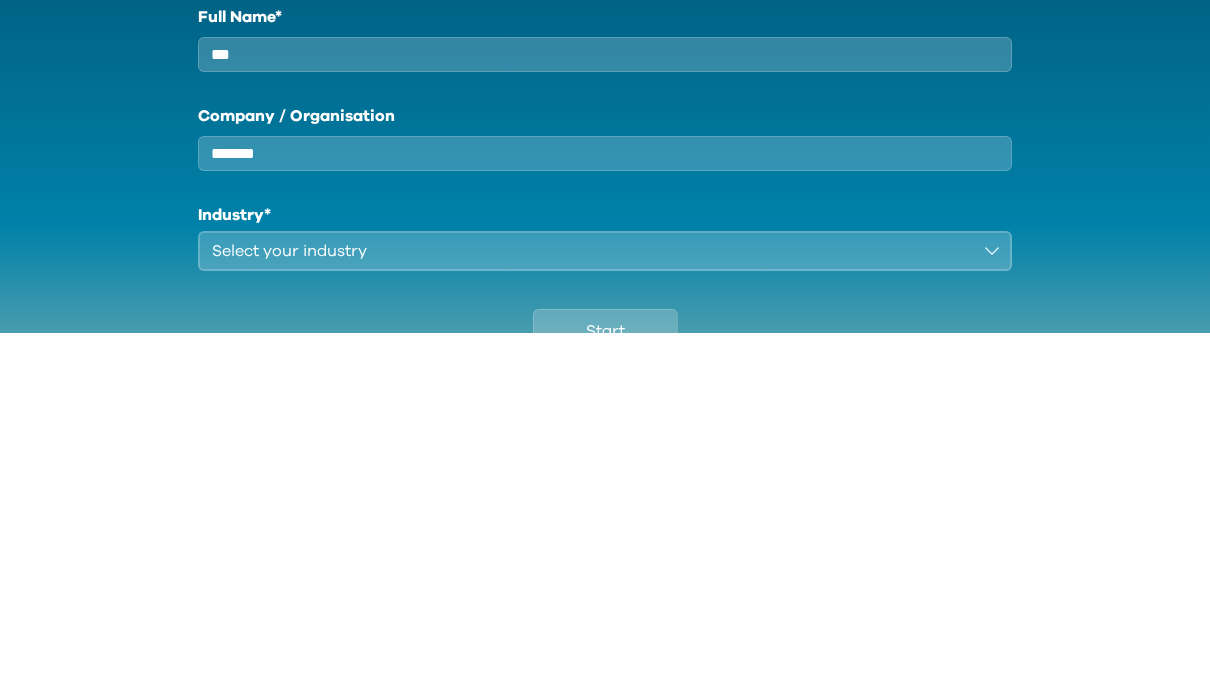 type on "[REDACTED]" 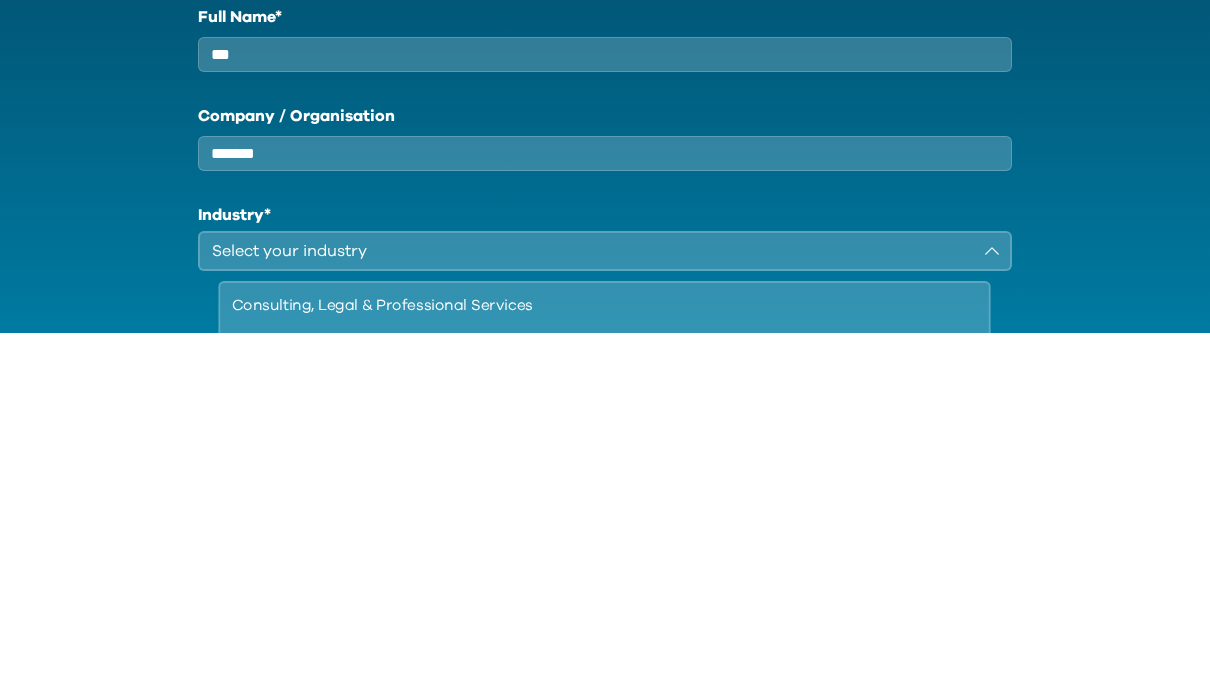 scroll, scrollTop: 226, scrollLeft: 0, axis: vertical 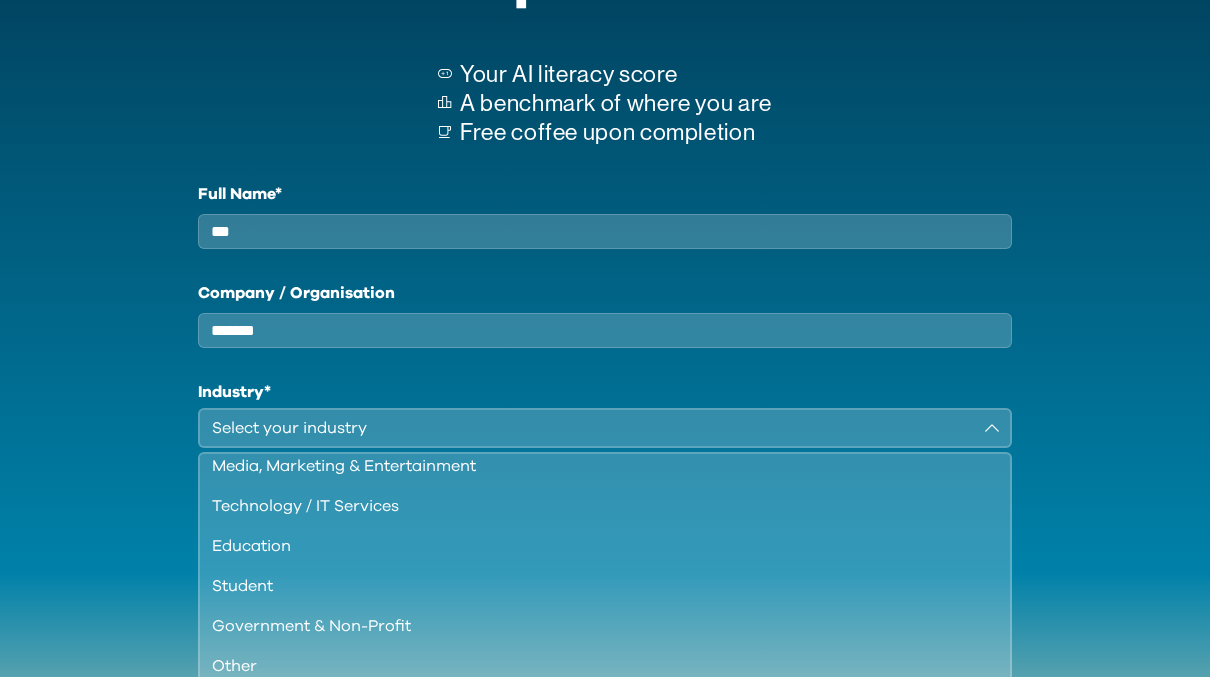 click on "Student" at bounding box center [592, 586] 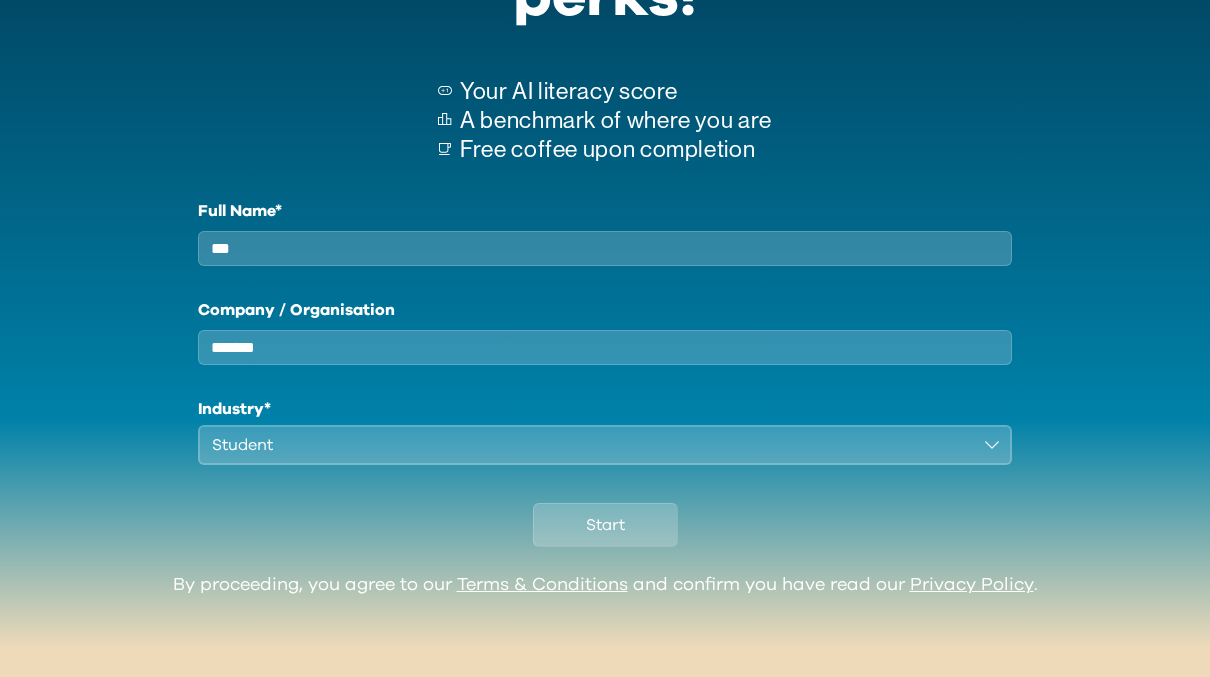 click on "Start" at bounding box center (605, 525) 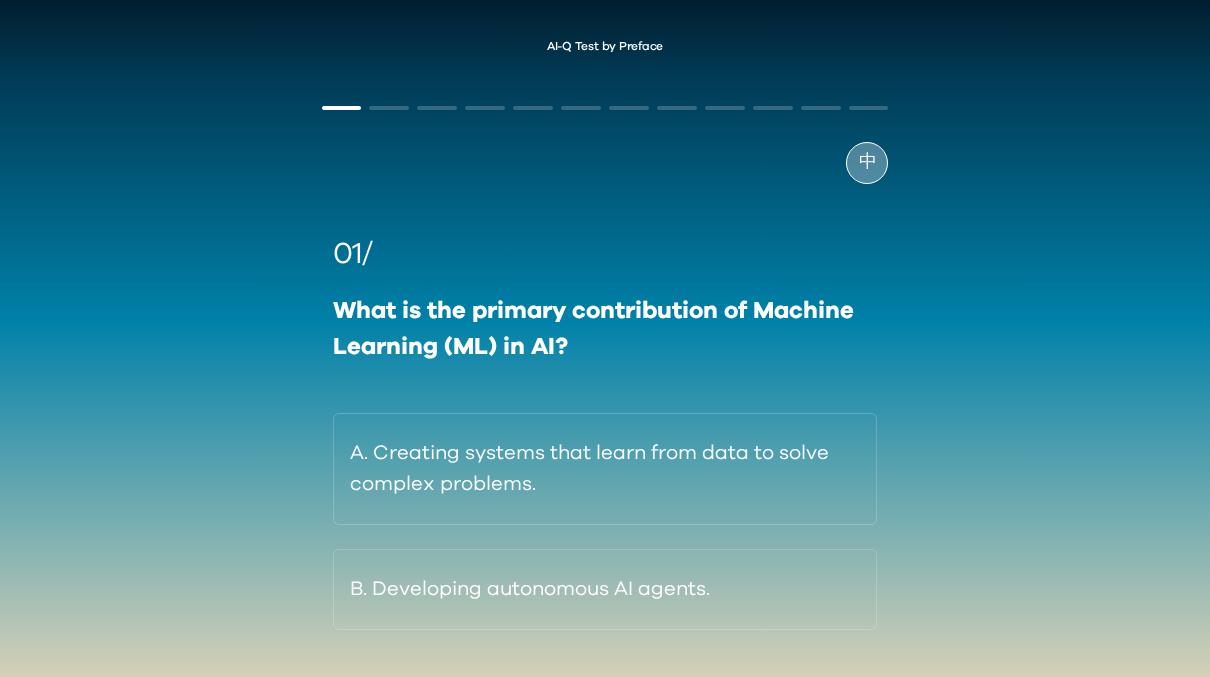 scroll, scrollTop: 1, scrollLeft: 0, axis: vertical 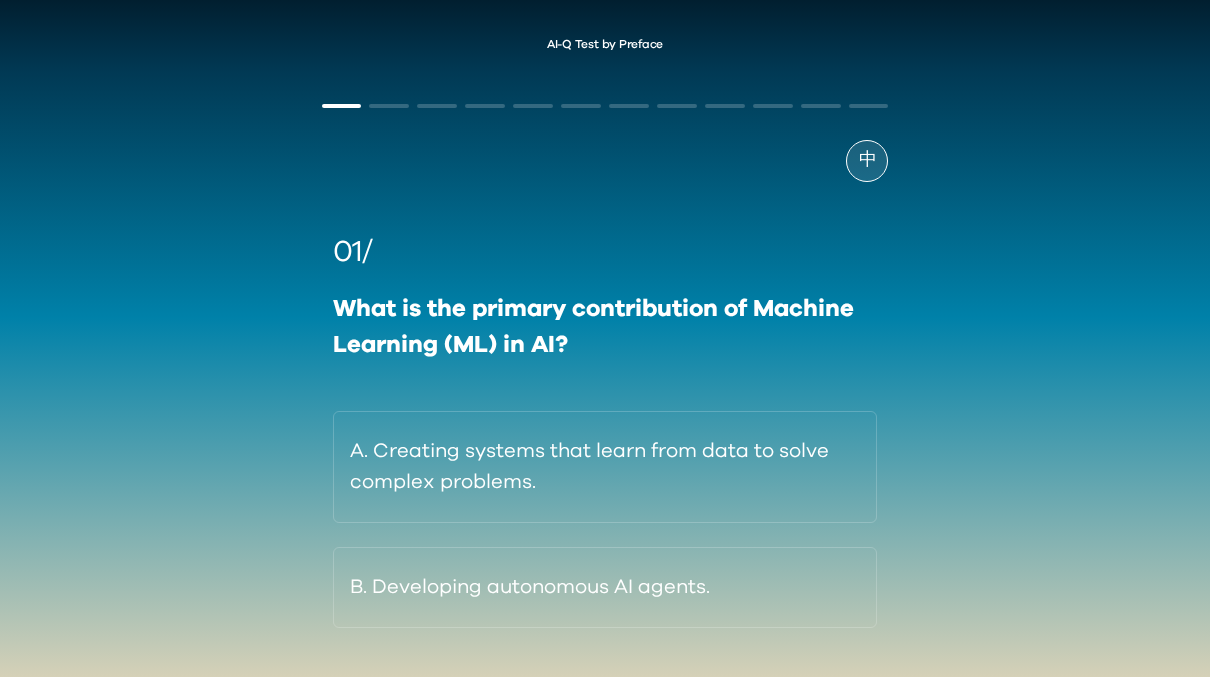 click on "中" at bounding box center [868, 161] 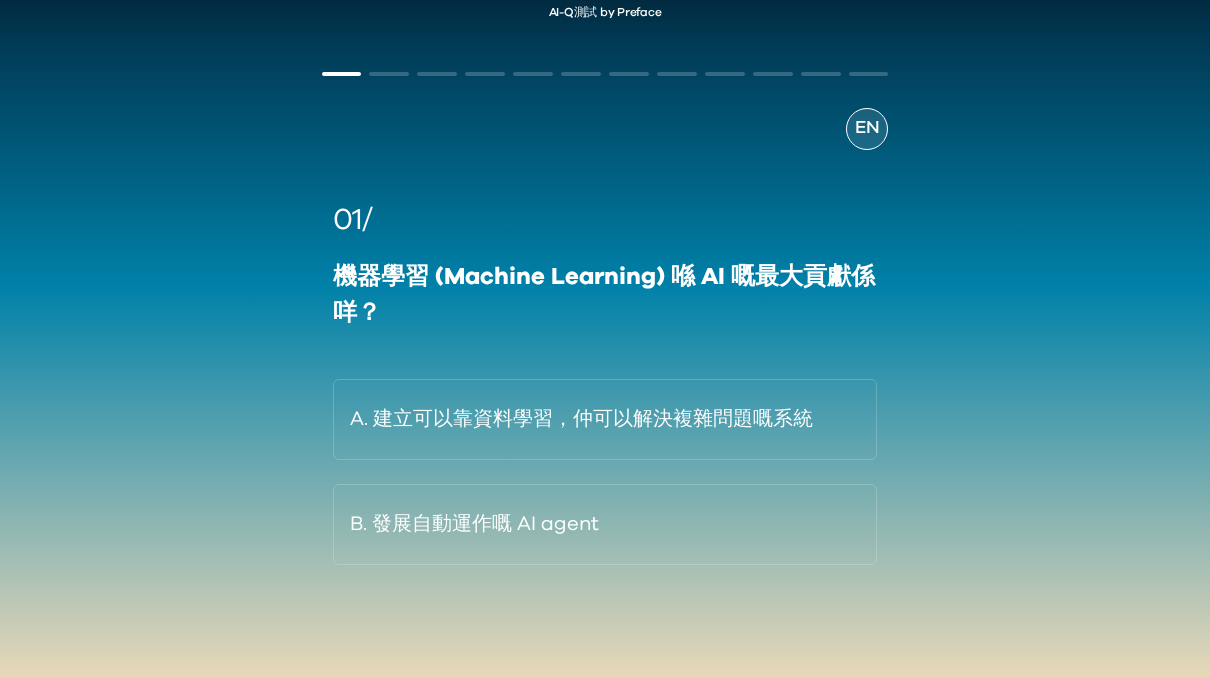 scroll, scrollTop: 68, scrollLeft: 0, axis: vertical 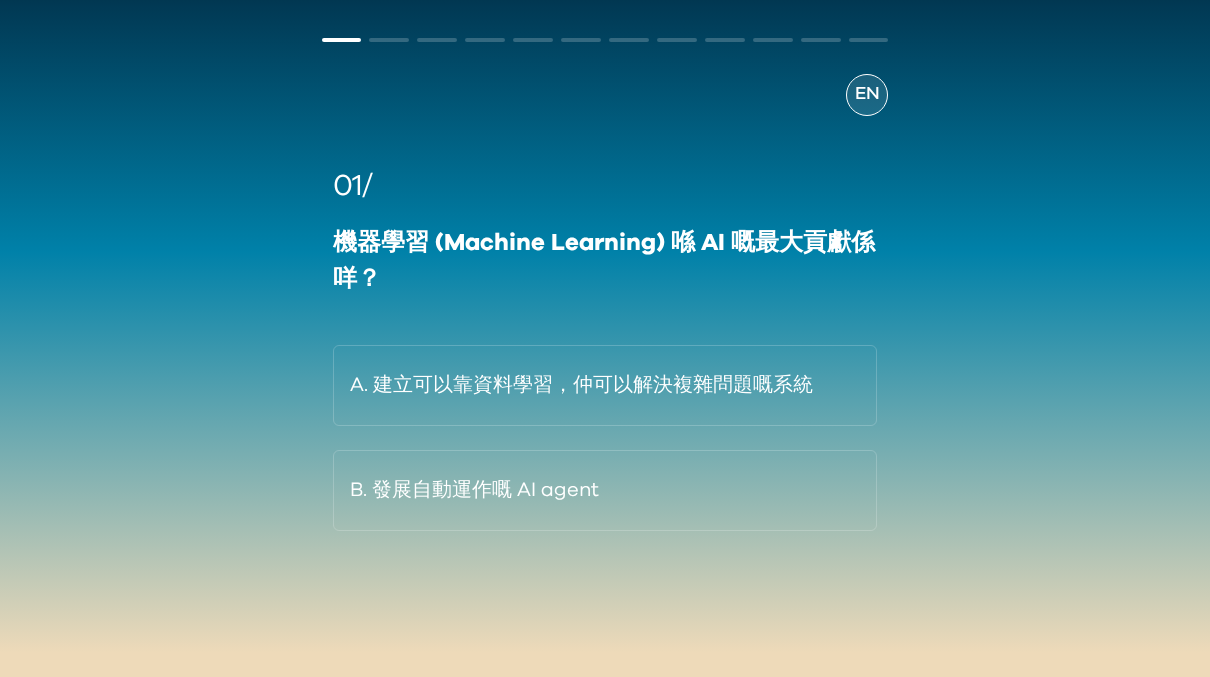click on "A. 建立可以靠資料學習，仲可以解決複雜問題嘅系統" at bounding box center (605, 385) 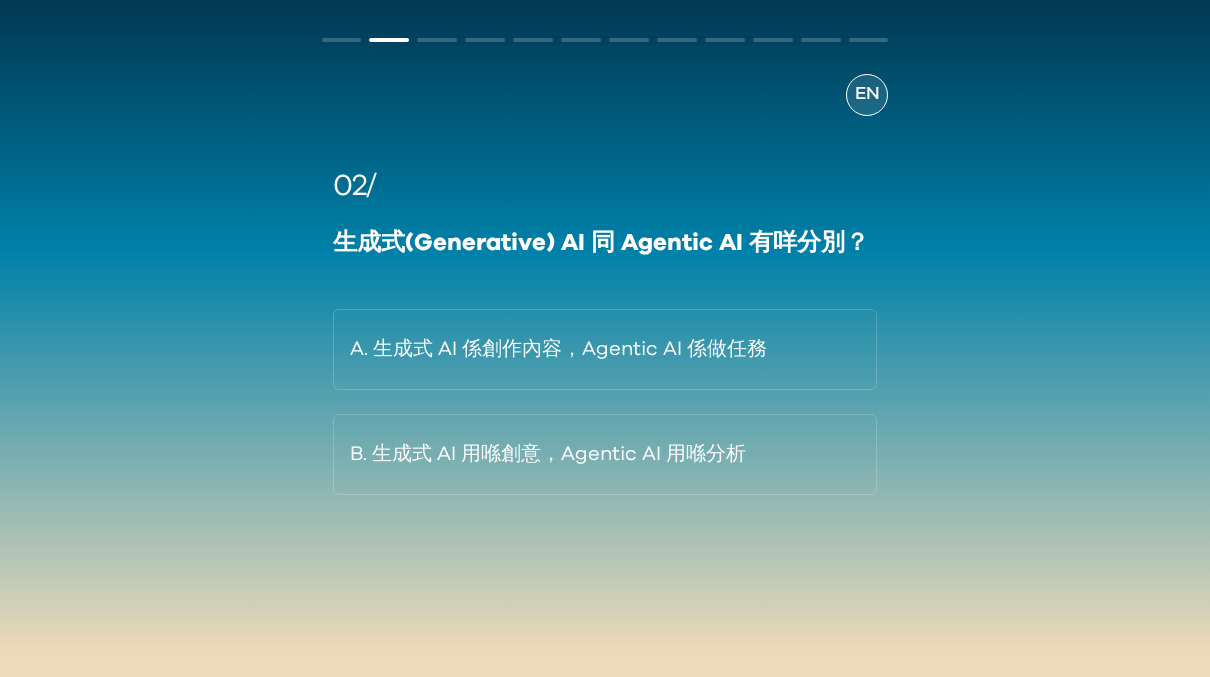 click on "A. 生成式 AI 係創作內容，Agentic AI 係做任務" at bounding box center (605, 349) 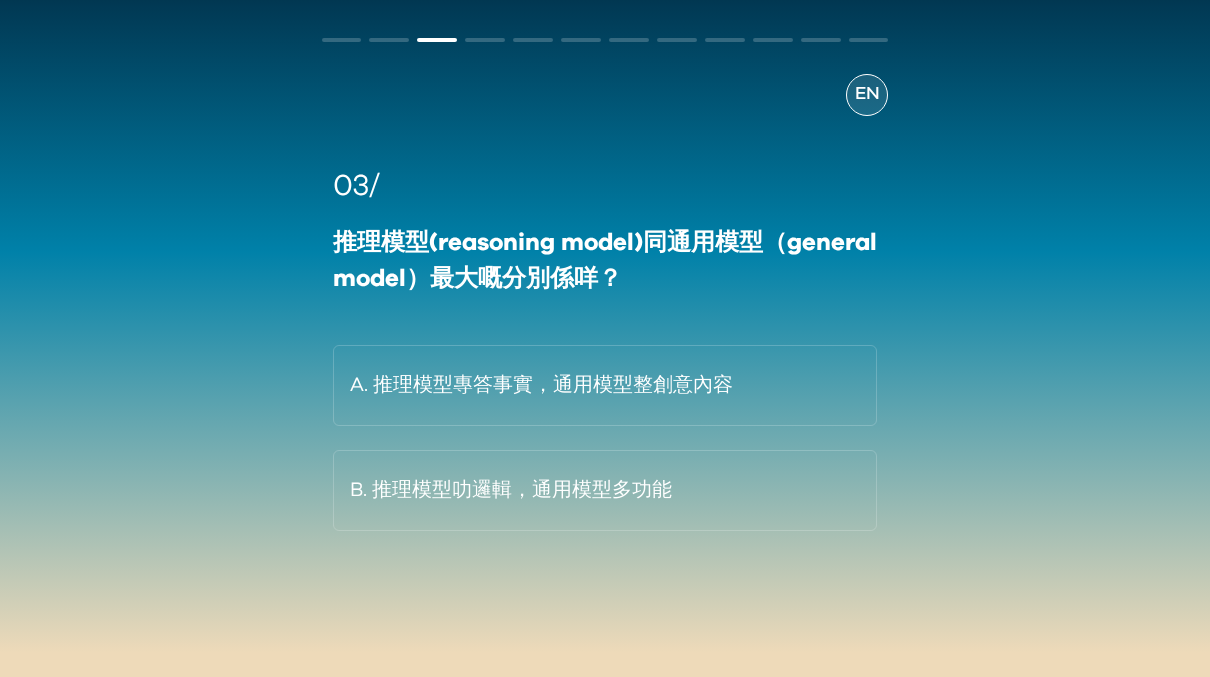 click on "B. 推理模型叻邏輯，通用模型多功能" at bounding box center [605, 490] 